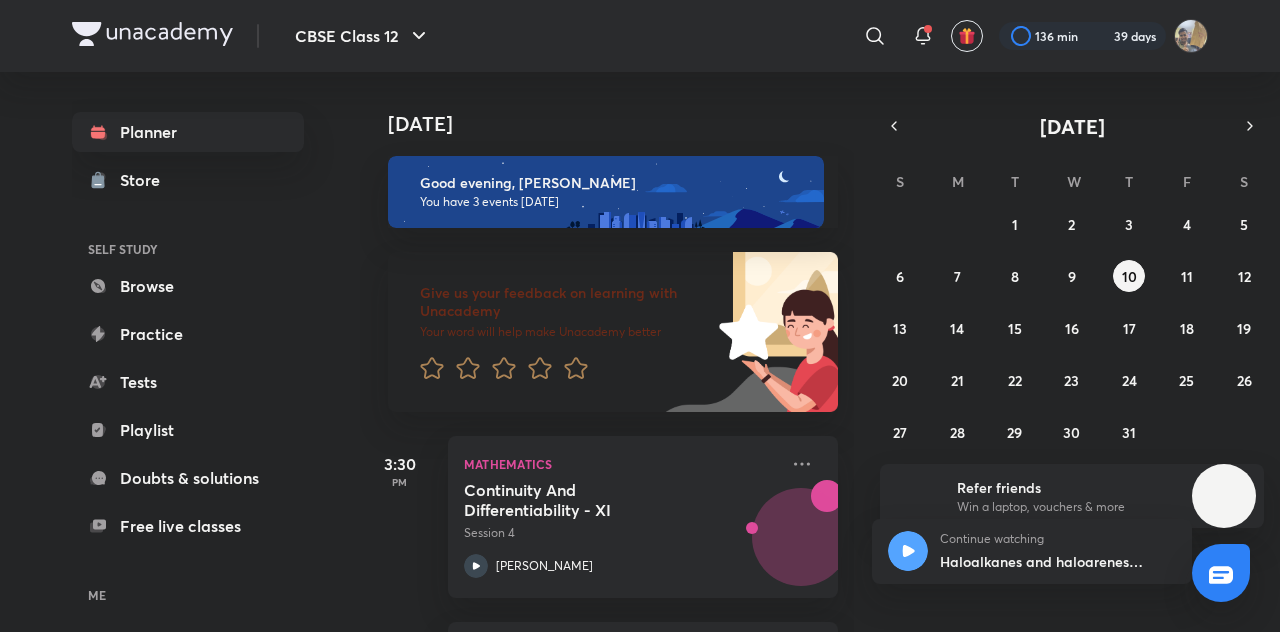 scroll, scrollTop: 0, scrollLeft: 0, axis: both 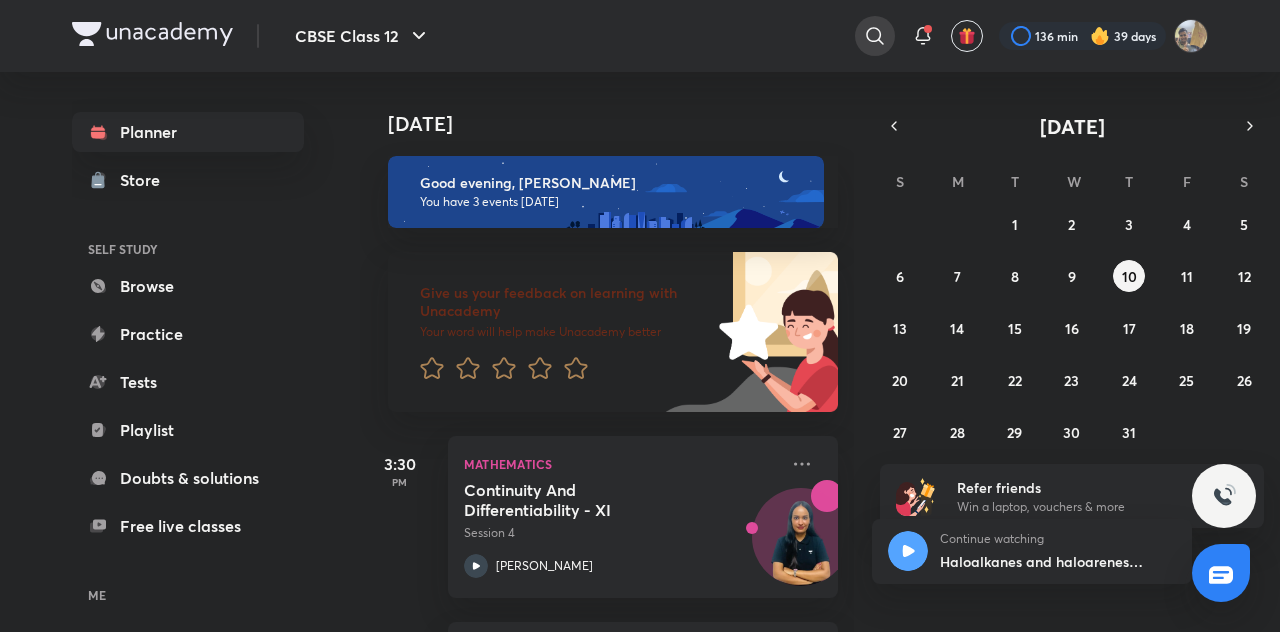 click 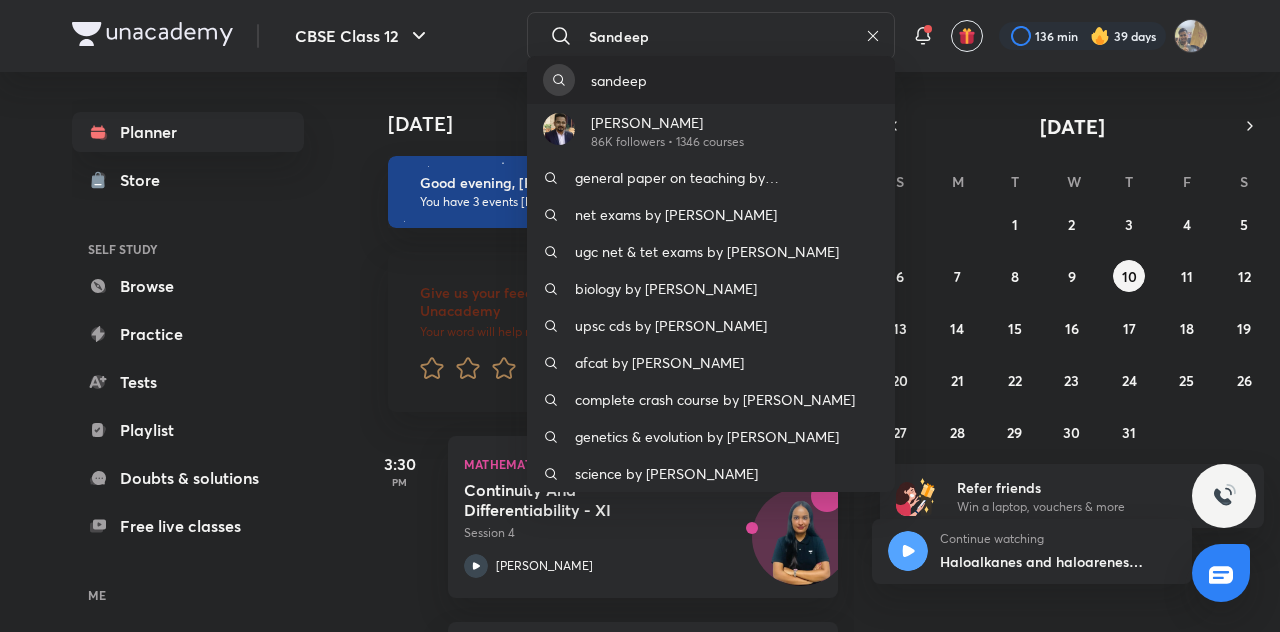 type on "Sandeep" 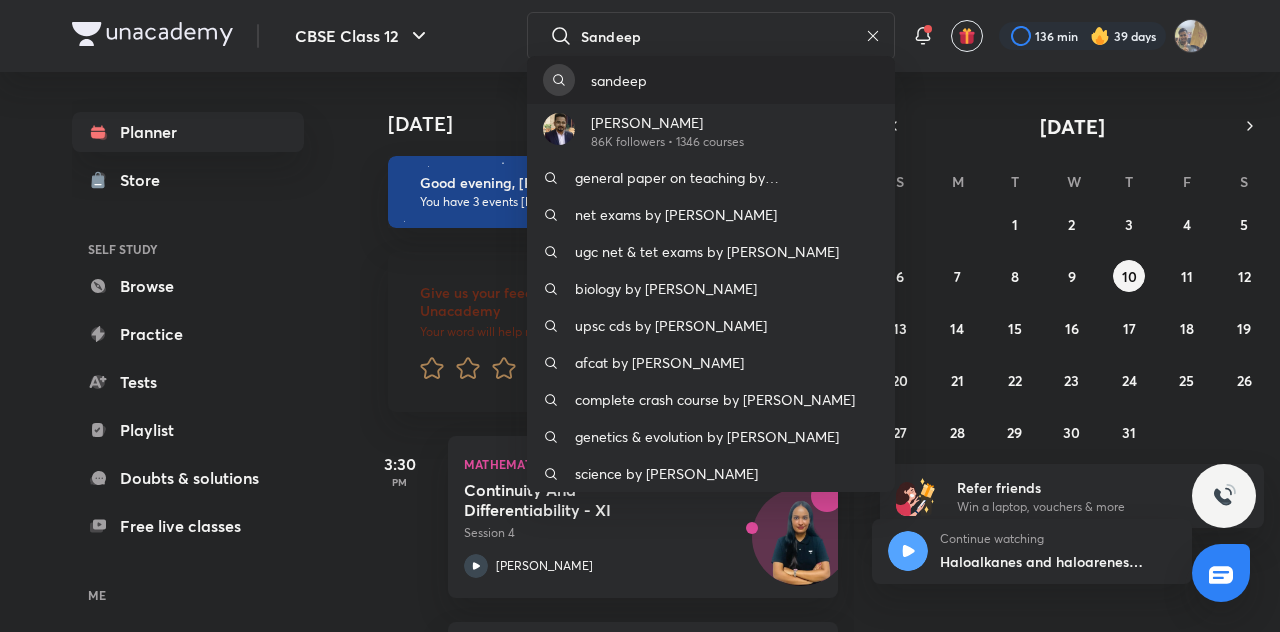 click on "sandeep" at bounding box center (619, 80) 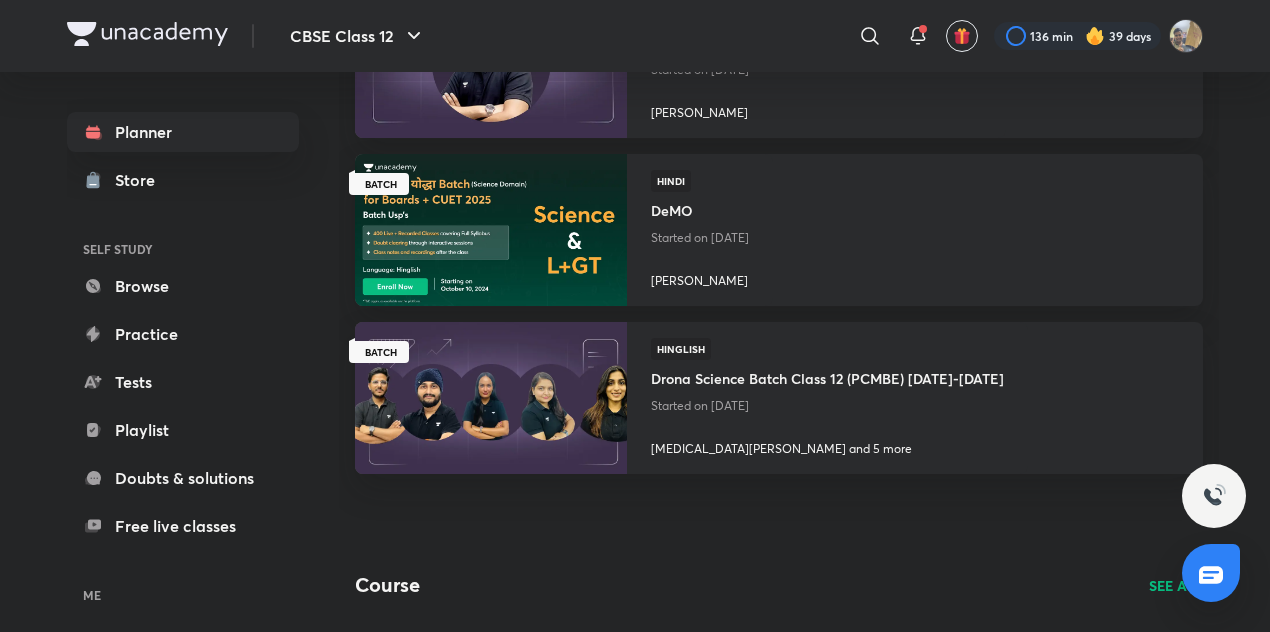 scroll, scrollTop: 601, scrollLeft: 0, axis: vertical 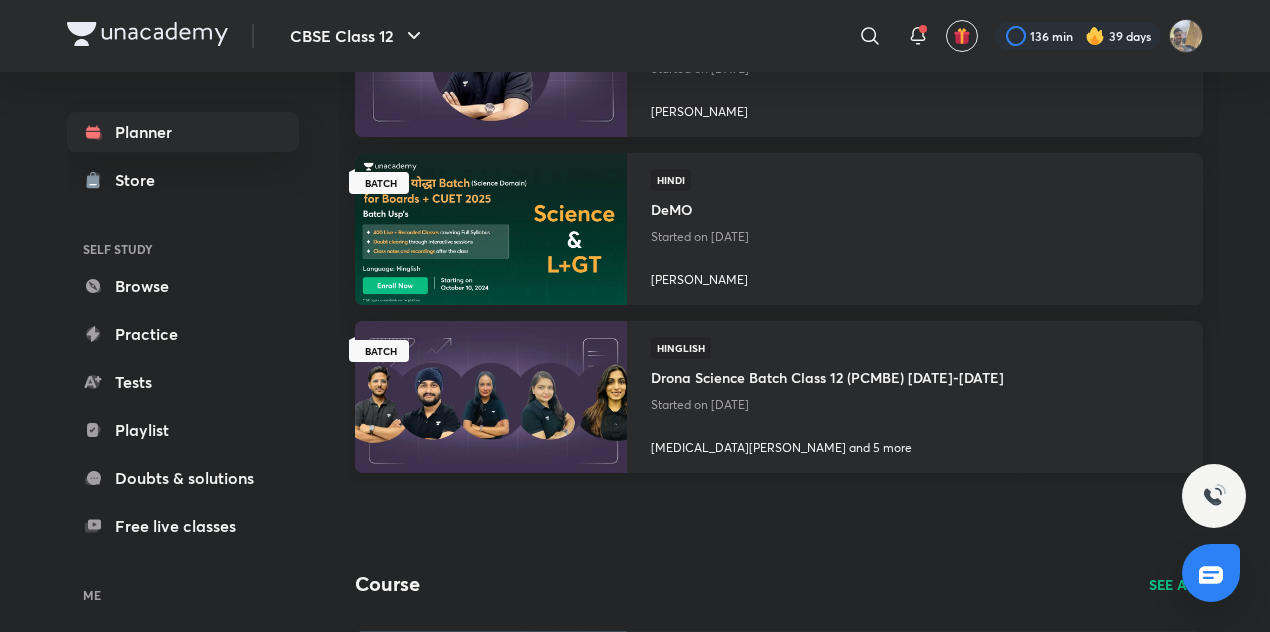 click at bounding box center [490, 396] 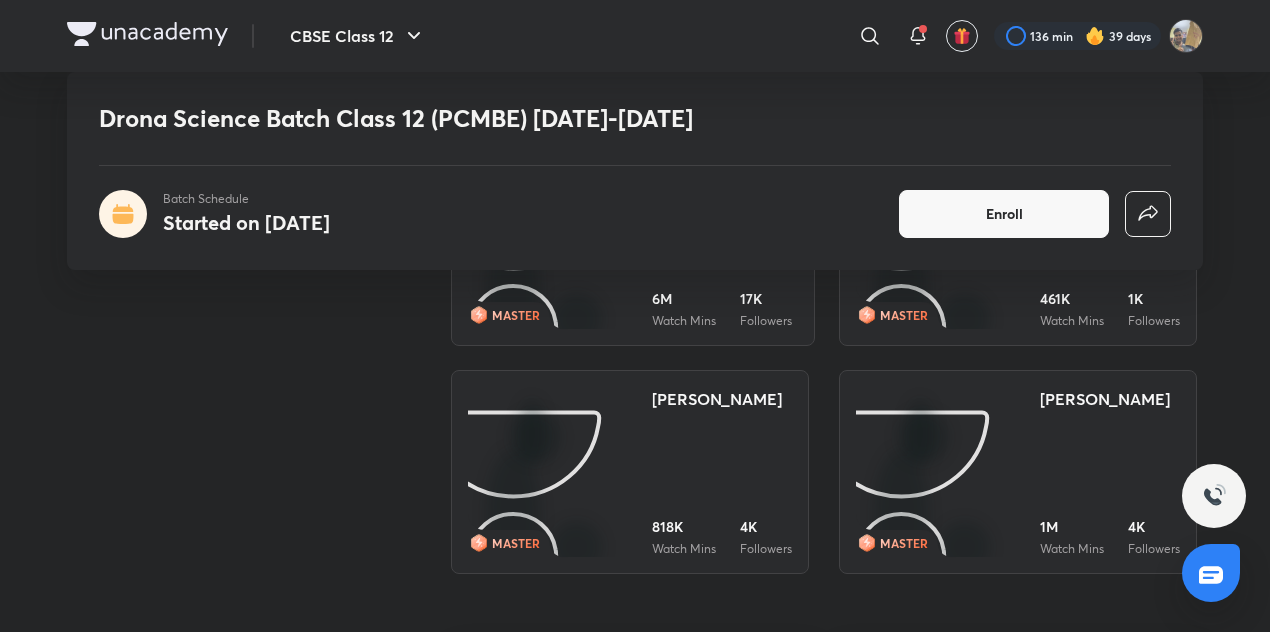 scroll, scrollTop: 1258, scrollLeft: 0, axis: vertical 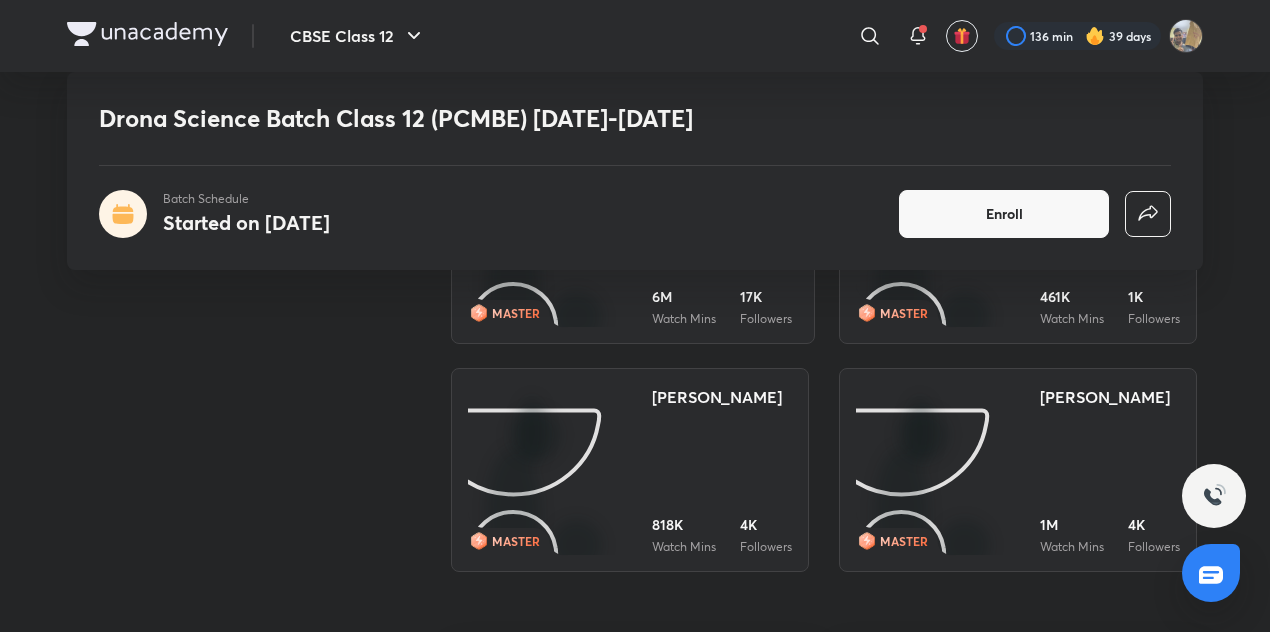 click at bounding box center [552, 471] 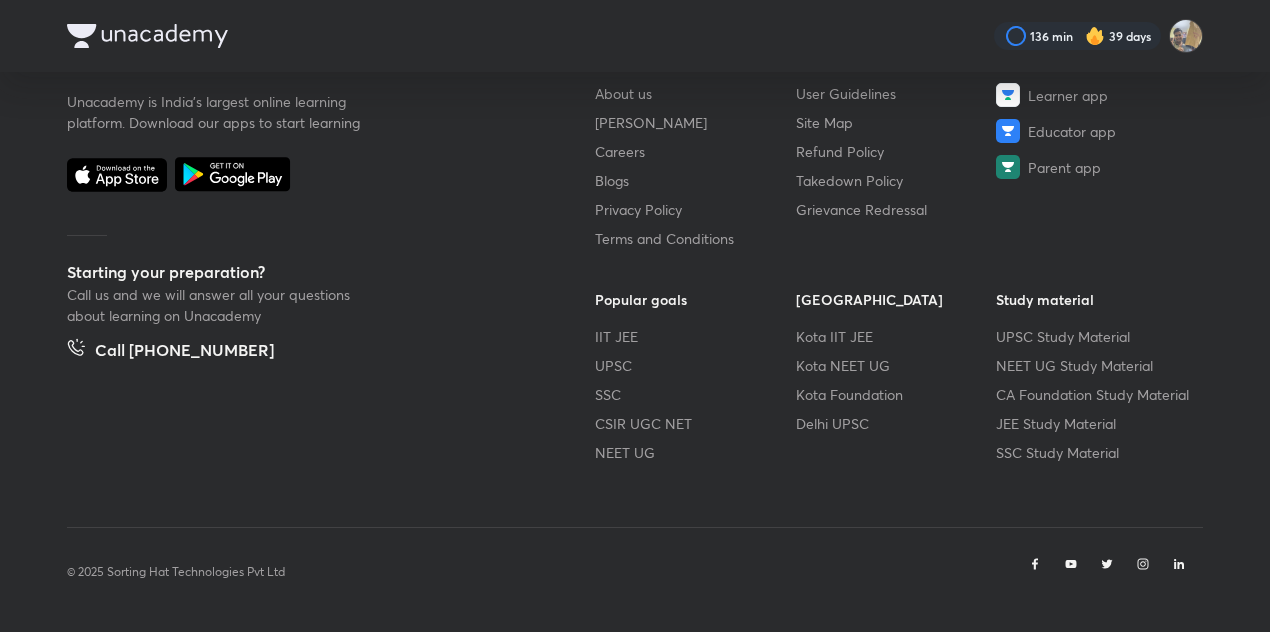 scroll, scrollTop: 0, scrollLeft: 0, axis: both 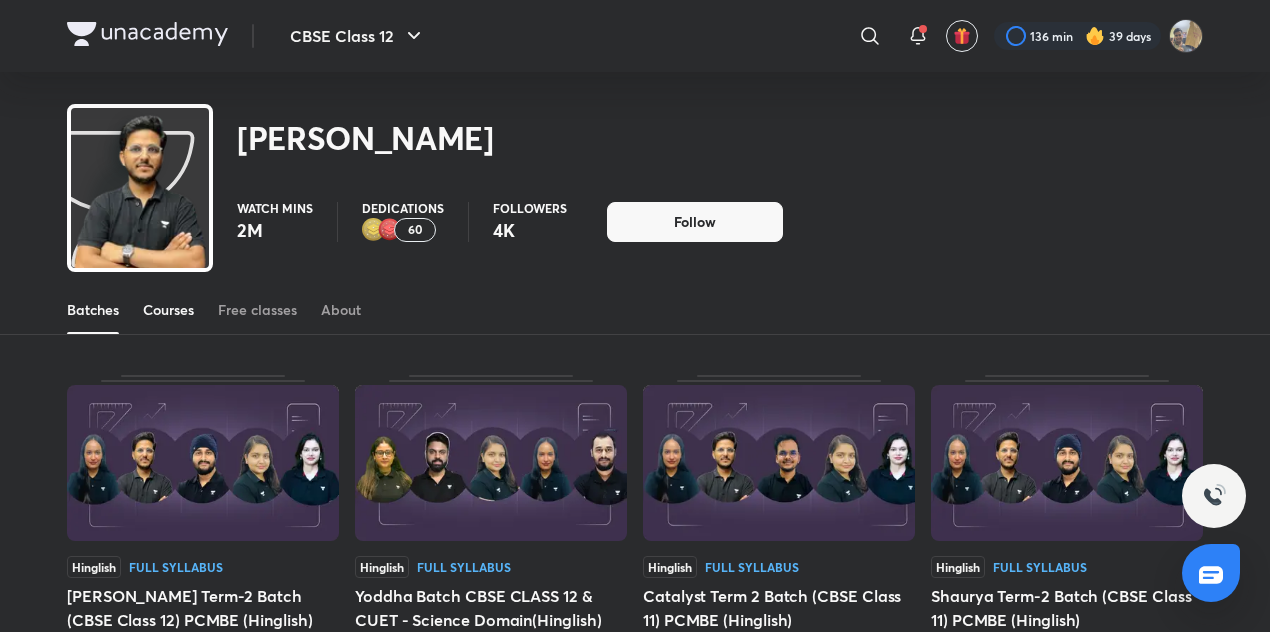 click on "Courses" at bounding box center (168, 310) 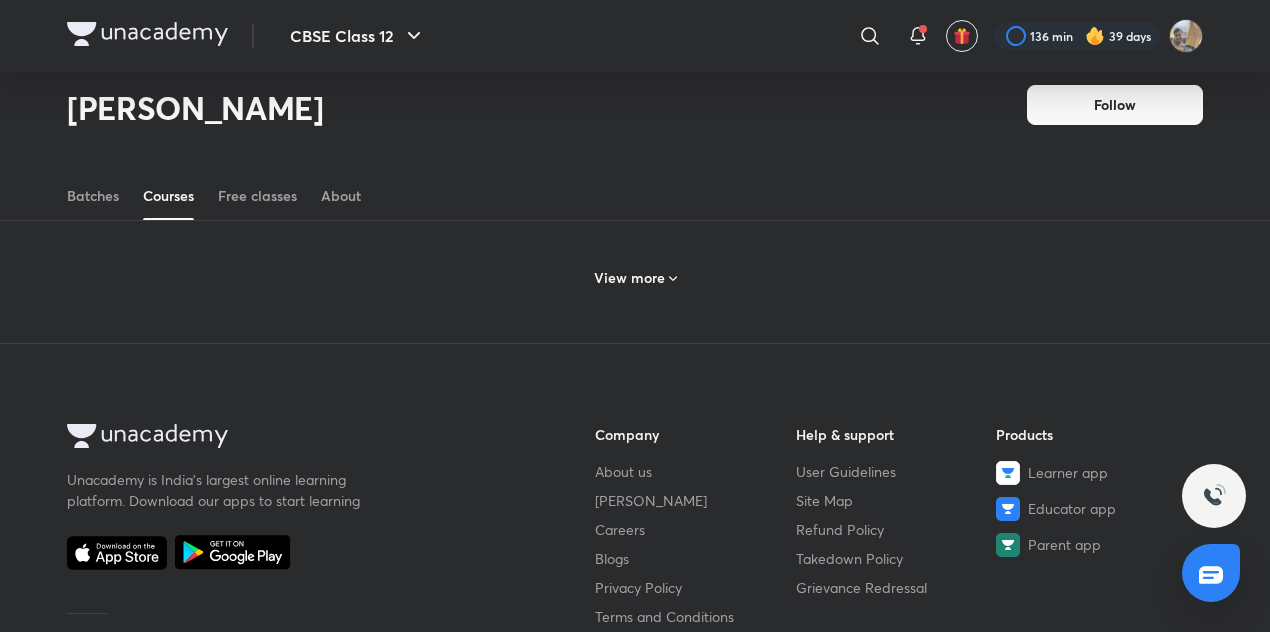 scroll, scrollTop: 1100, scrollLeft: 0, axis: vertical 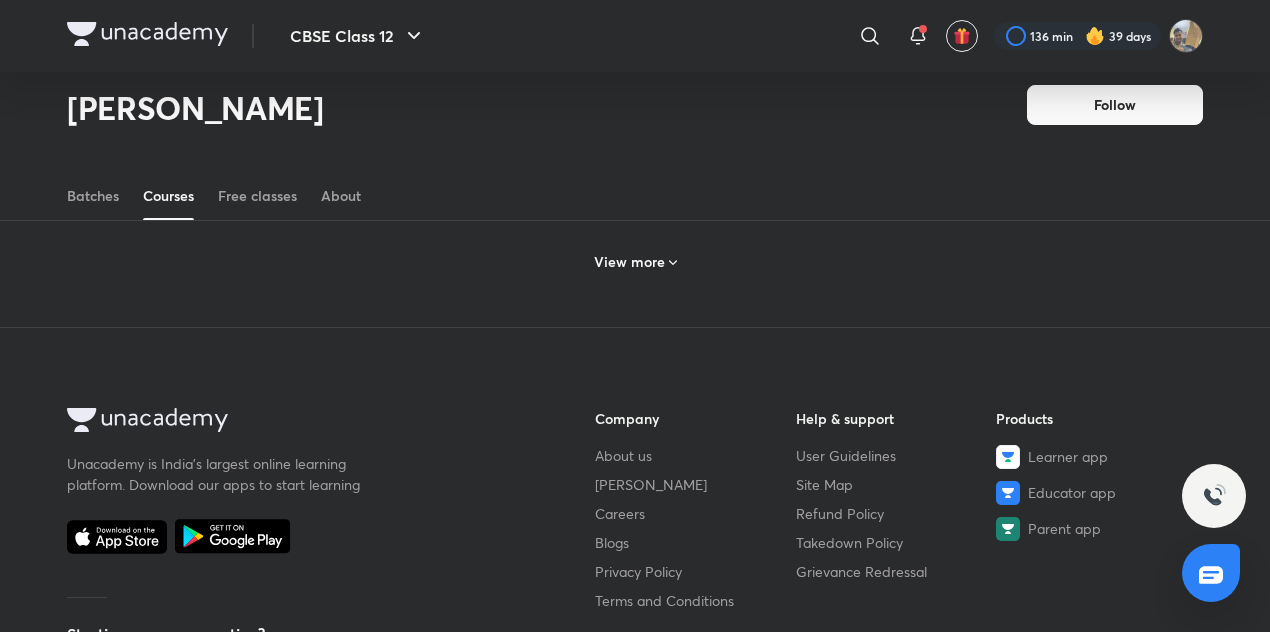 click on "View more" at bounding box center [635, 262] 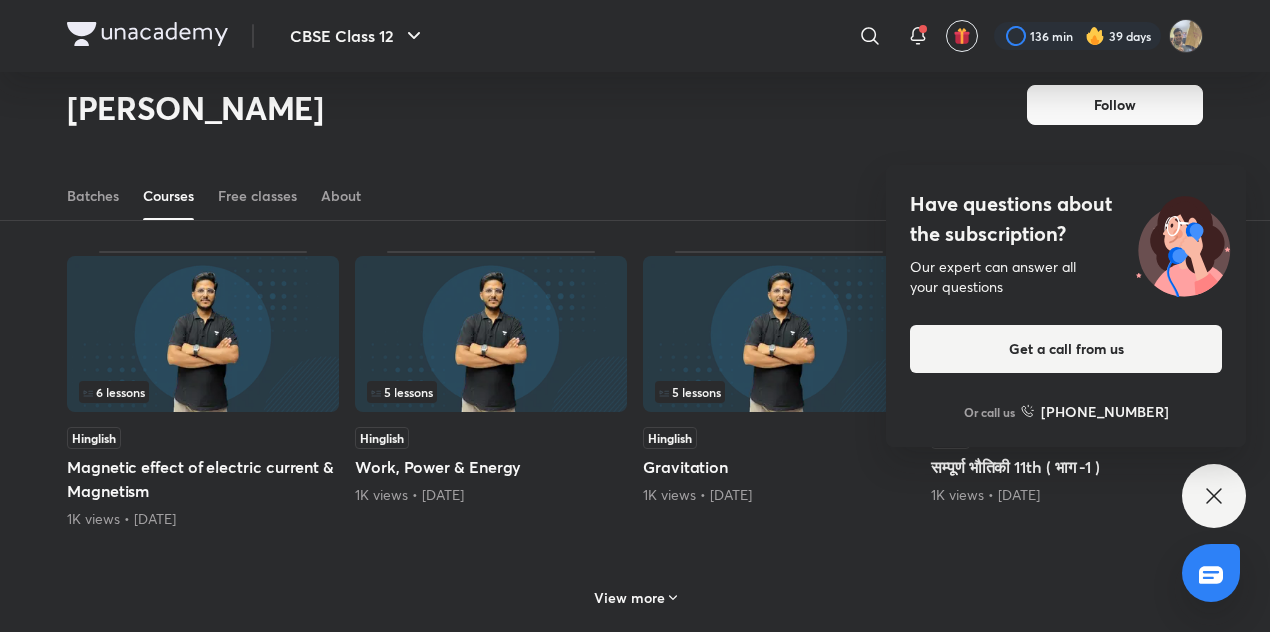 scroll, scrollTop: 1696, scrollLeft: 0, axis: vertical 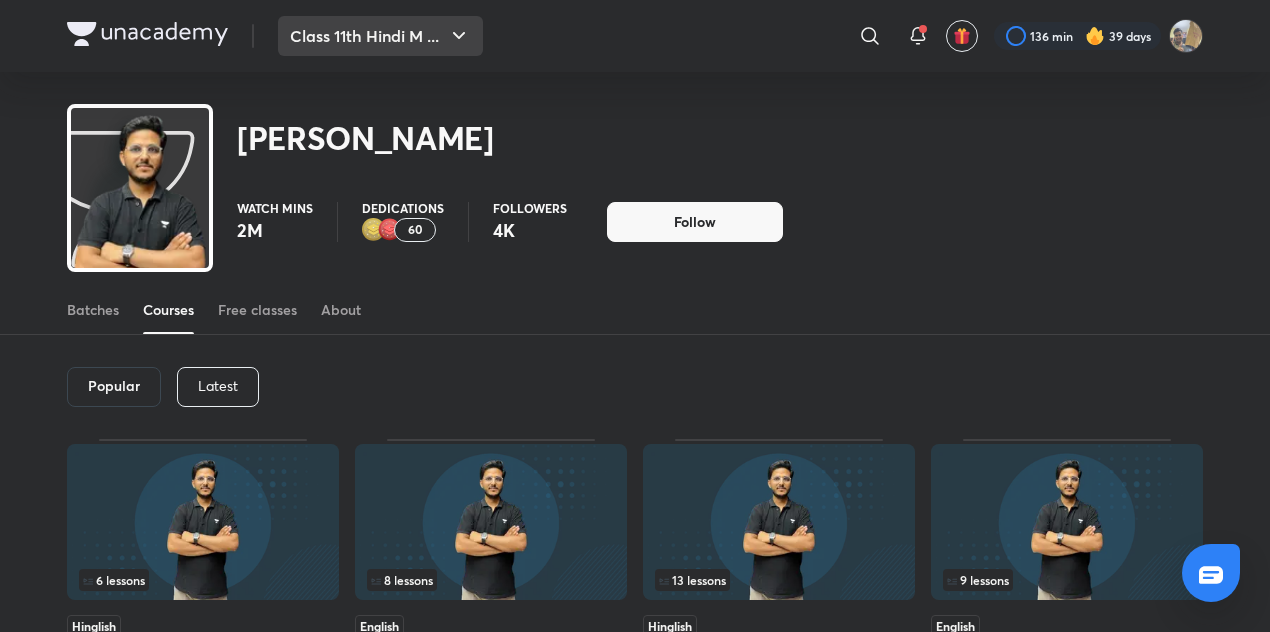 click on "Class 11th Hindi M ..." at bounding box center (380, 36) 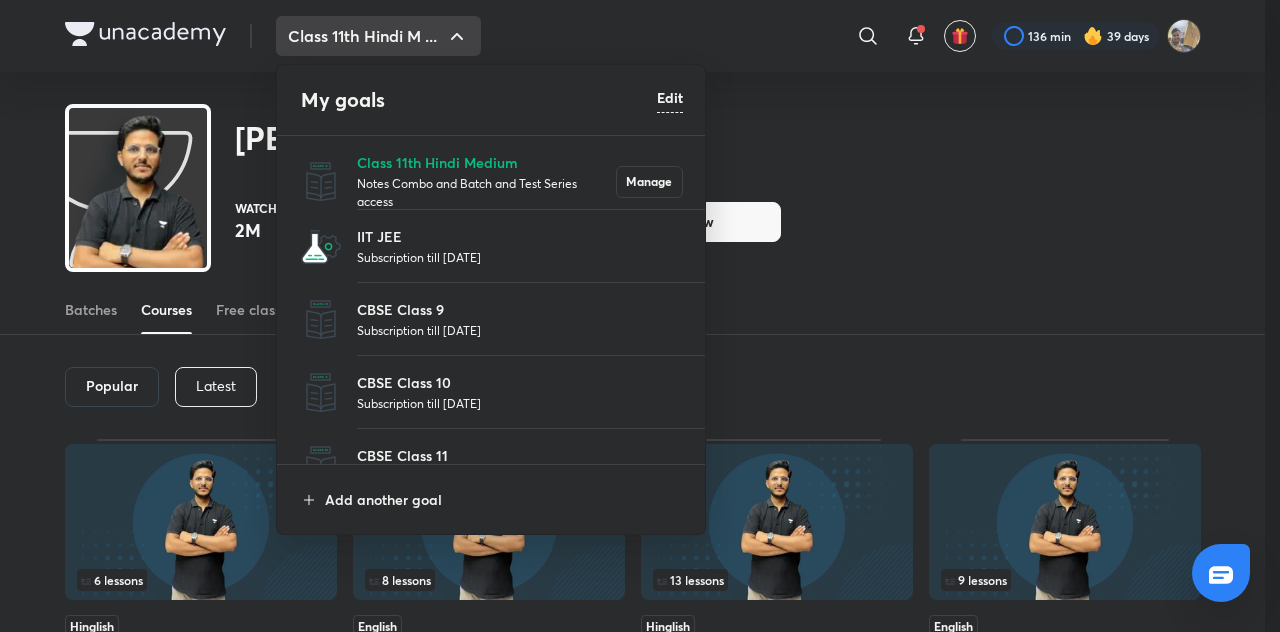 click at bounding box center (640, 316) 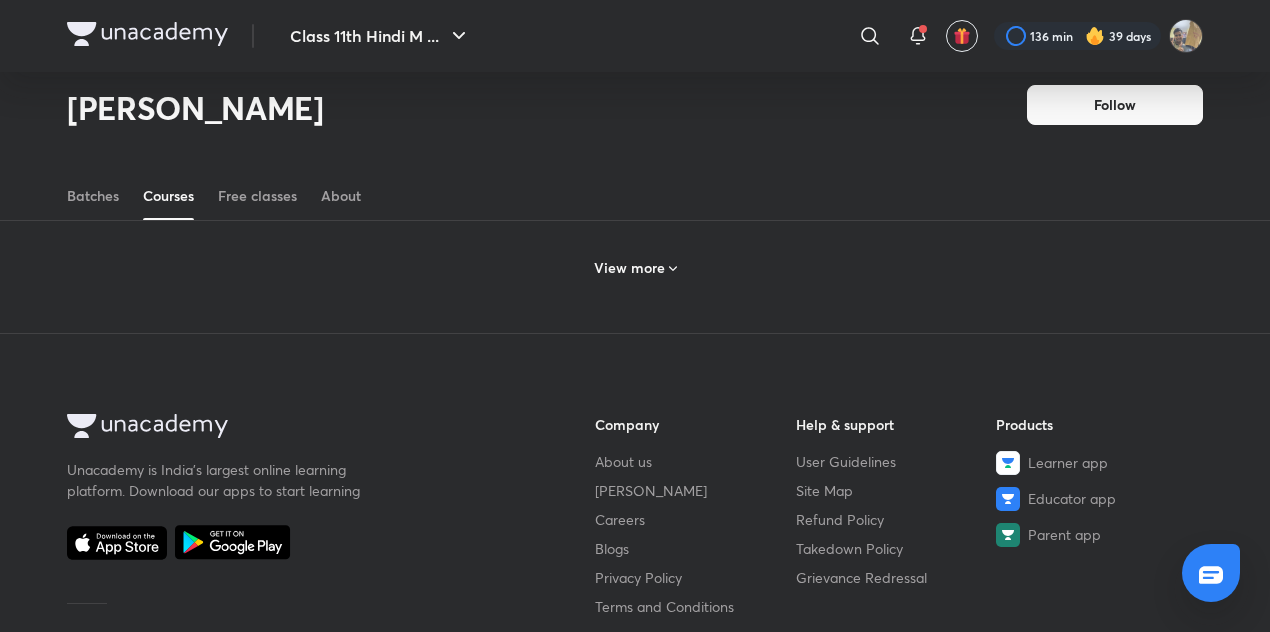 scroll, scrollTop: 1098, scrollLeft: 0, axis: vertical 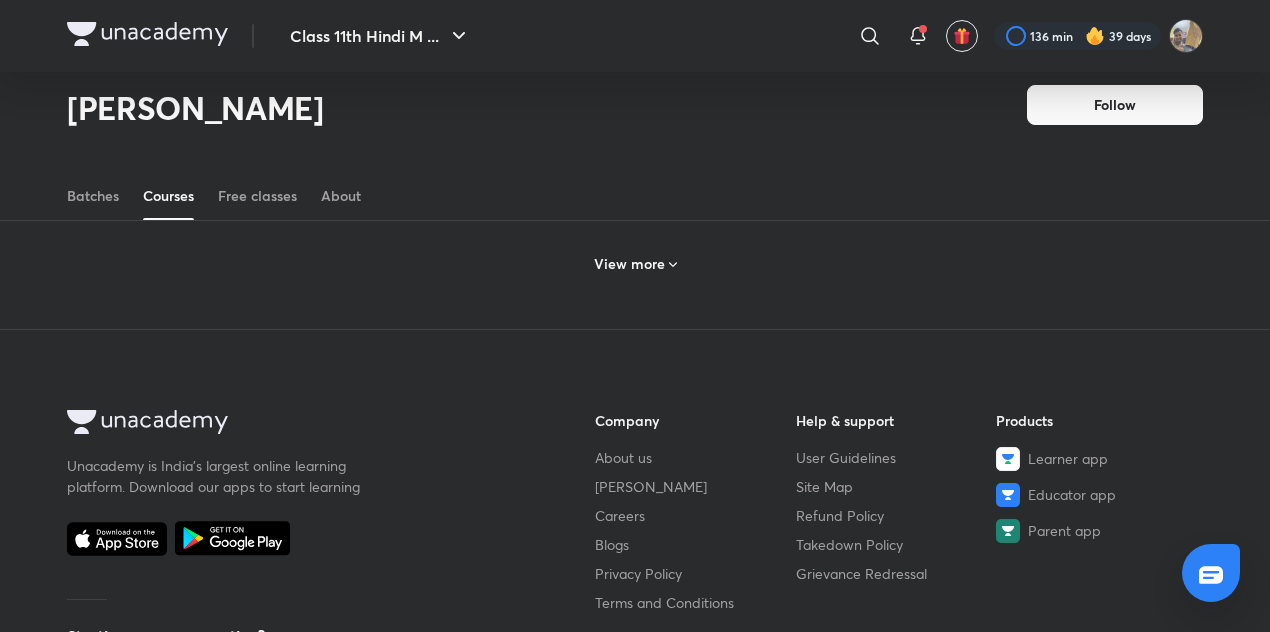 click on "View more" at bounding box center [629, 264] 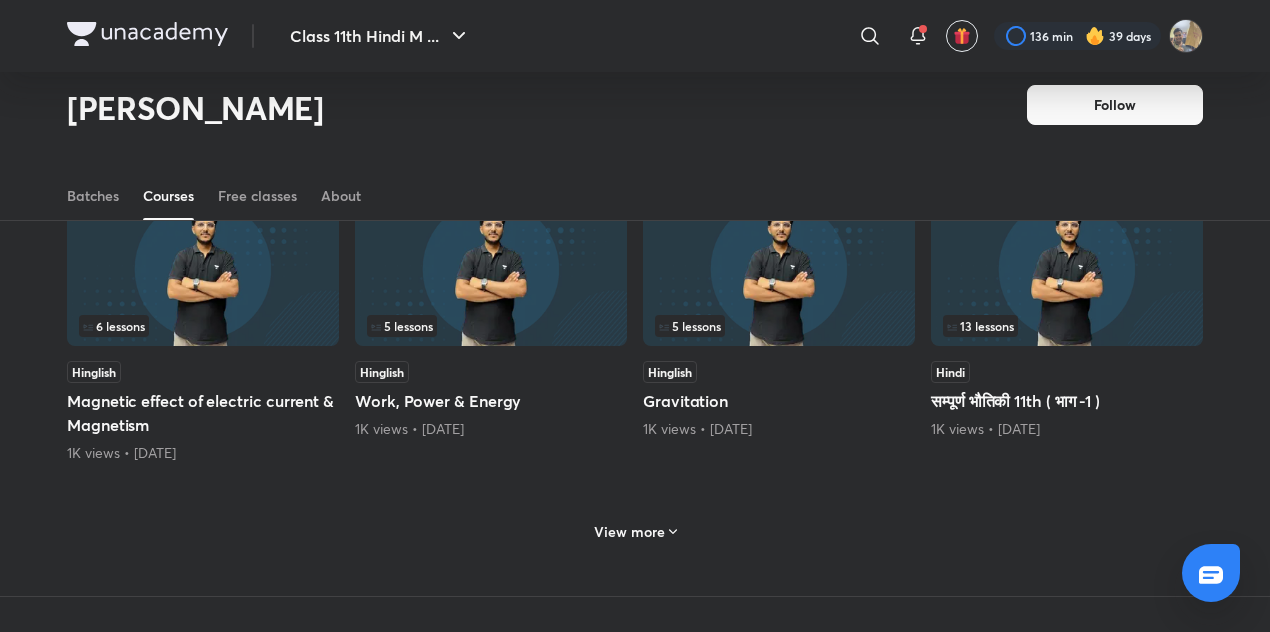 scroll, scrollTop: 1762, scrollLeft: 0, axis: vertical 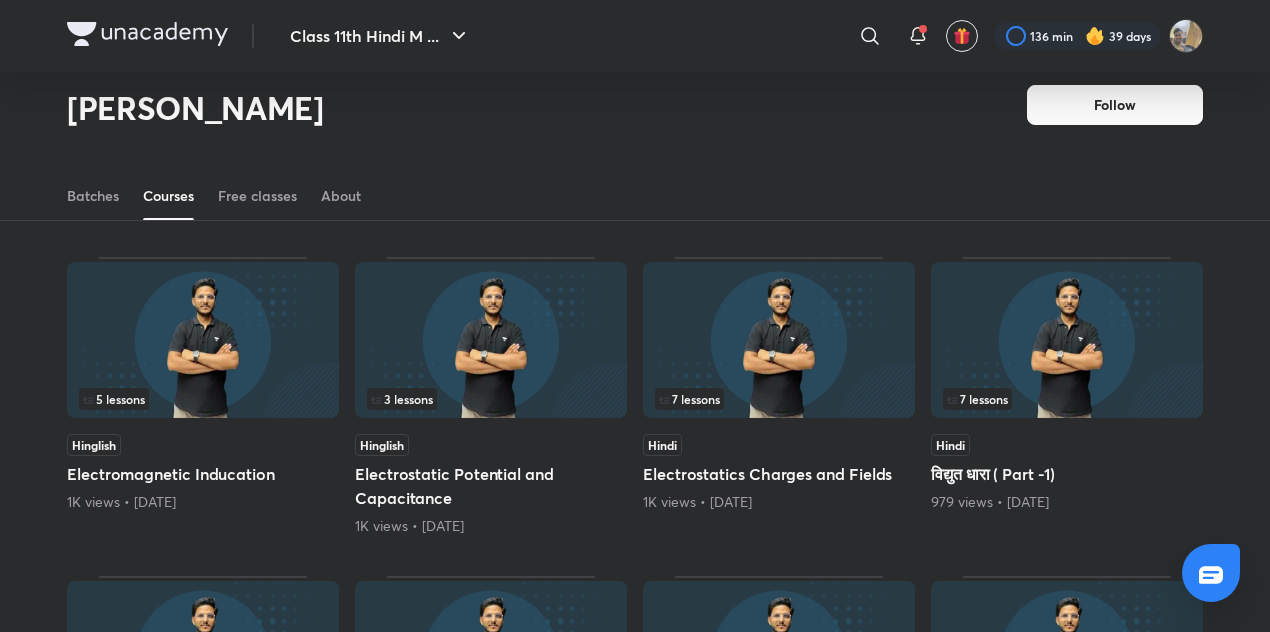 click on "7   lessons" at bounding box center [779, 399] 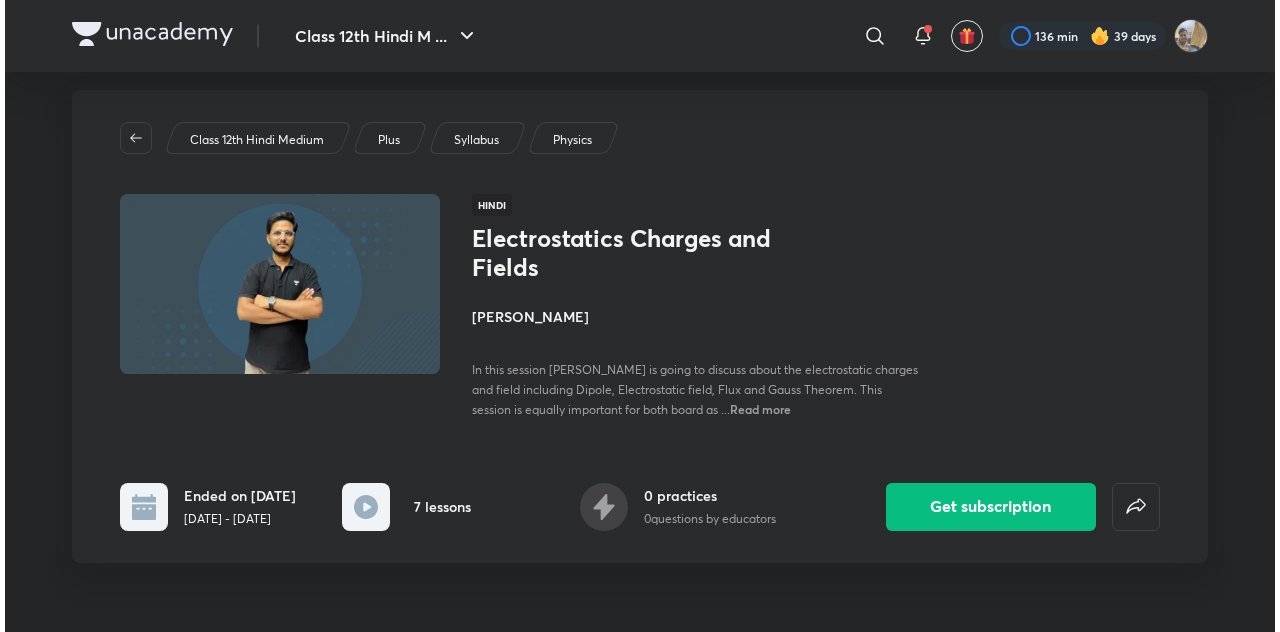 scroll, scrollTop: 19, scrollLeft: 0, axis: vertical 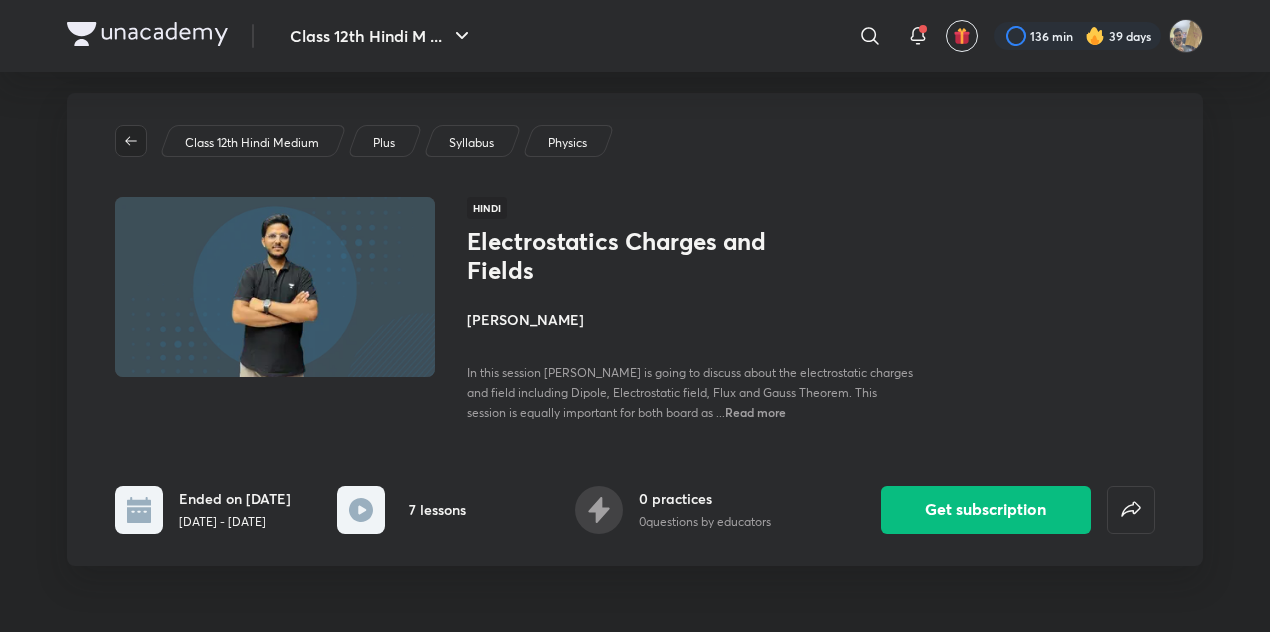 click 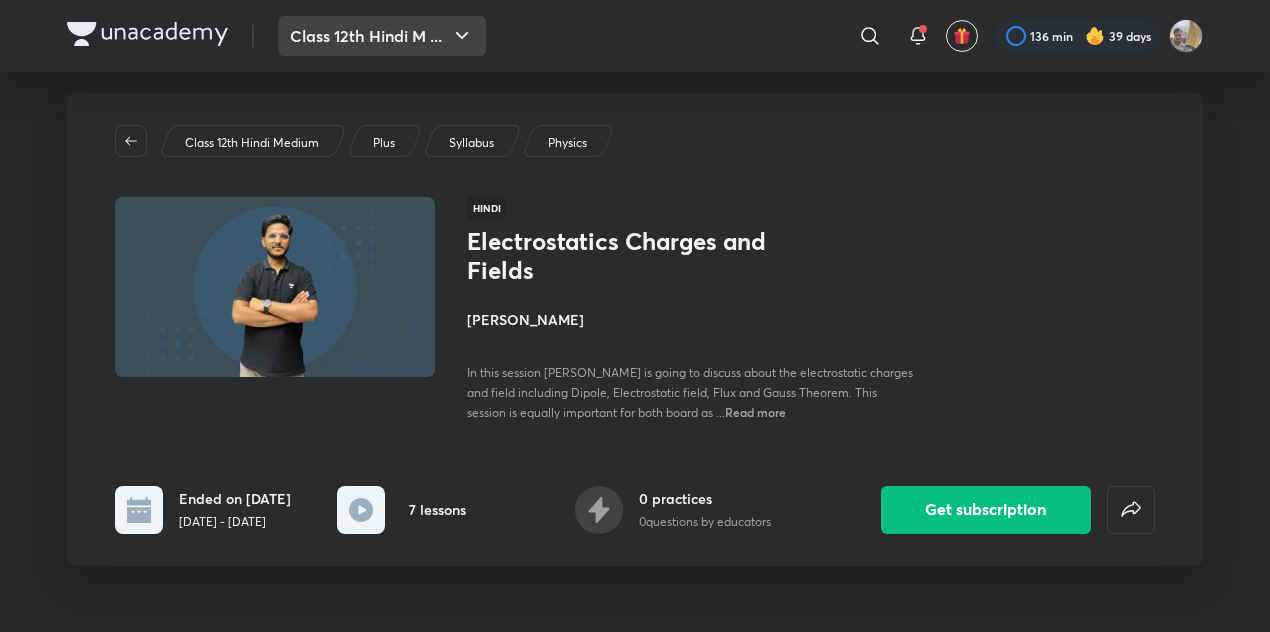 click on "Class 12th Hindi M ..." at bounding box center (382, 36) 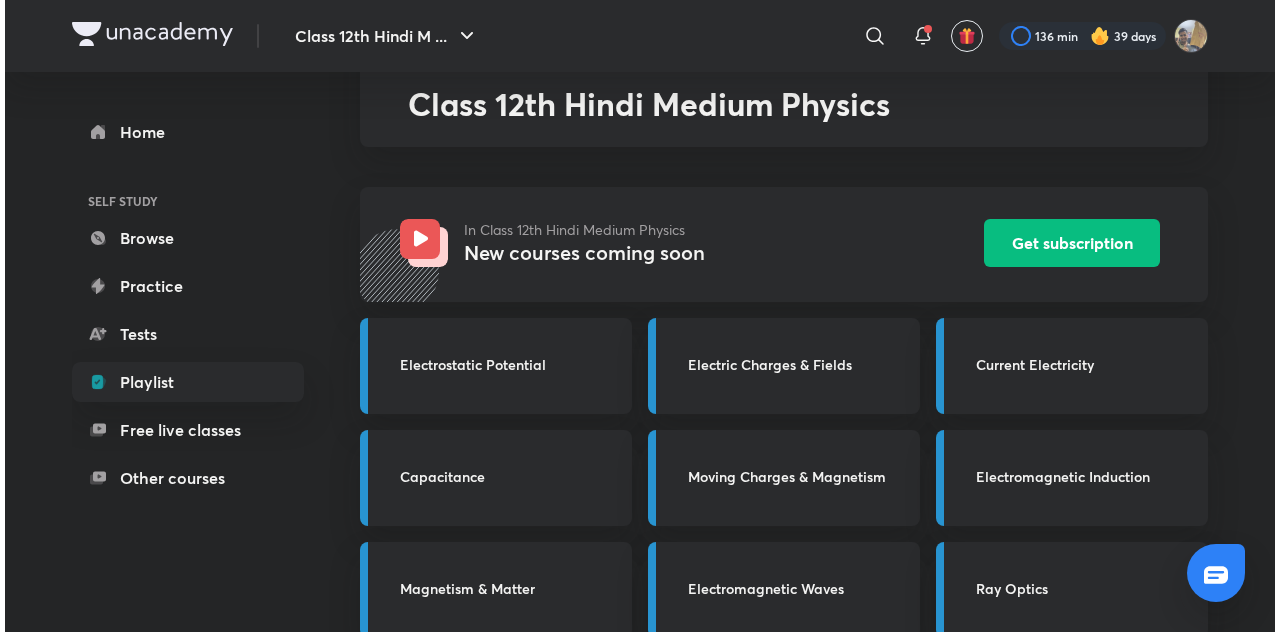 scroll, scrollTop: 0, scrollLeft: 0, axis: both 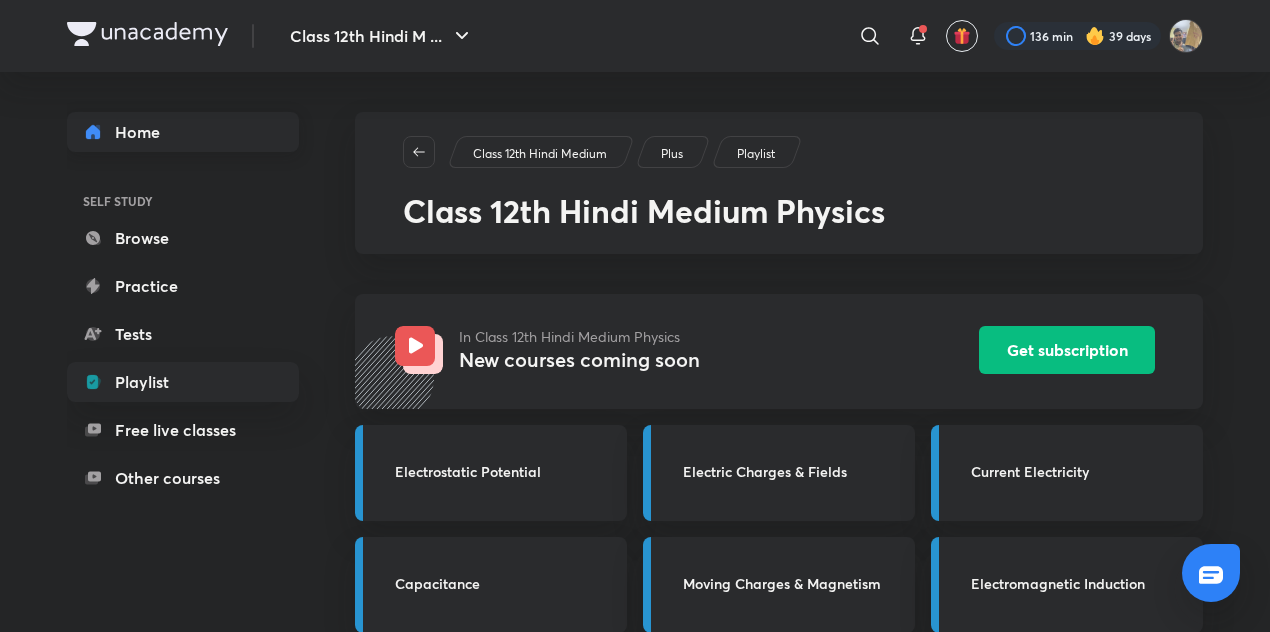 click on "Home" at bounding box center (183, 132) 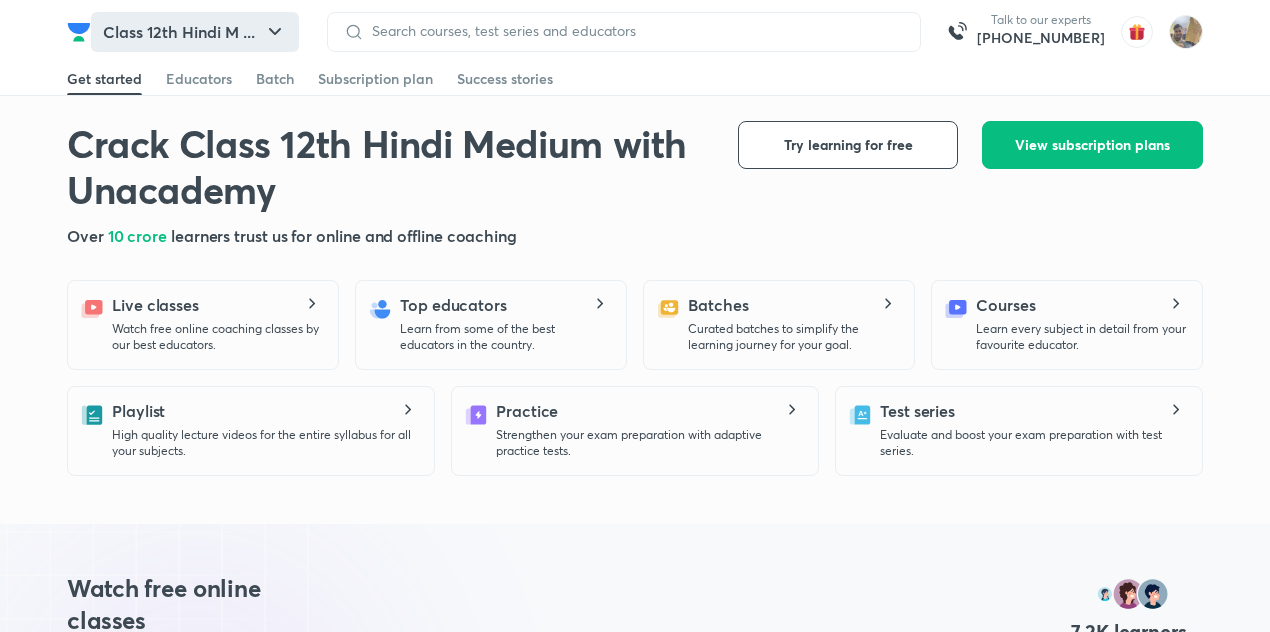 click on "Class 12th Hindi M ..." at bounding box center [195, 32] 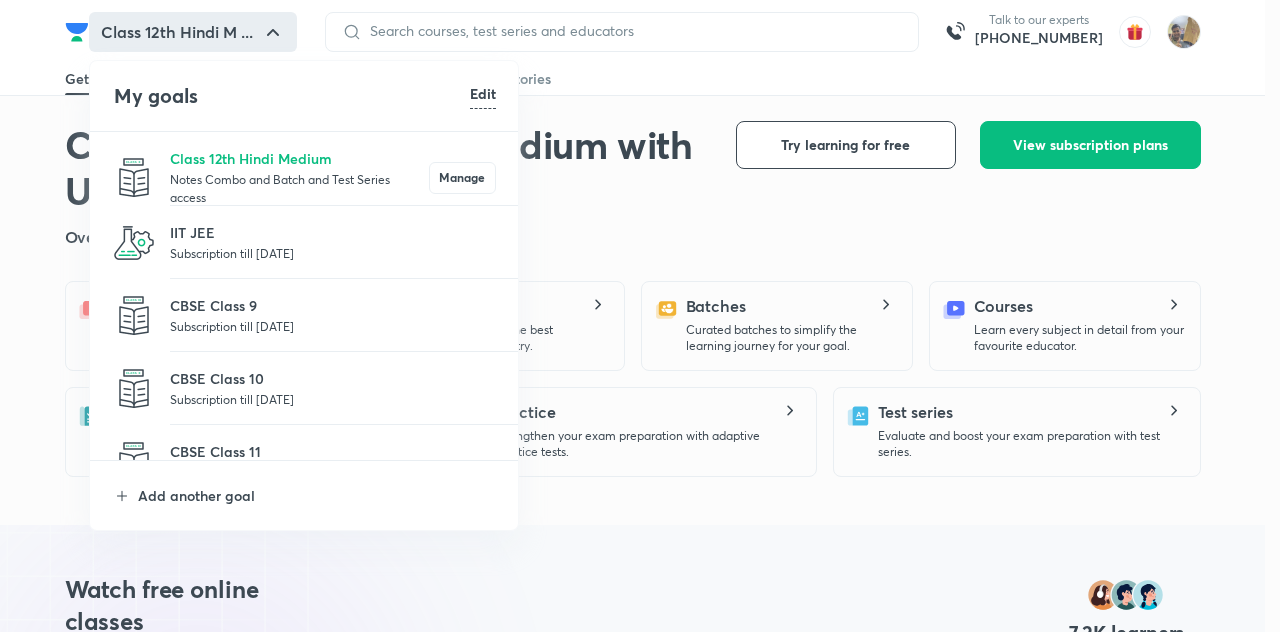 scroll, scrollTop: 110, scrollLeft: 0, axis: vertical 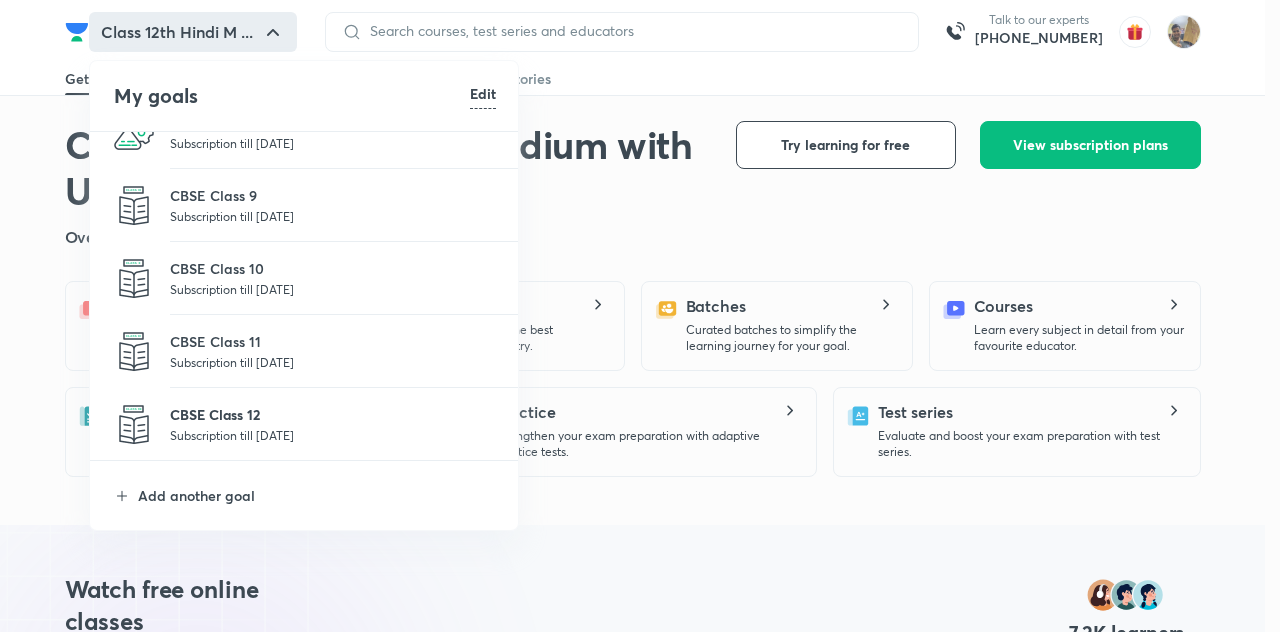 click on "CBSE Class 12" at bounding box center [333, 414] 